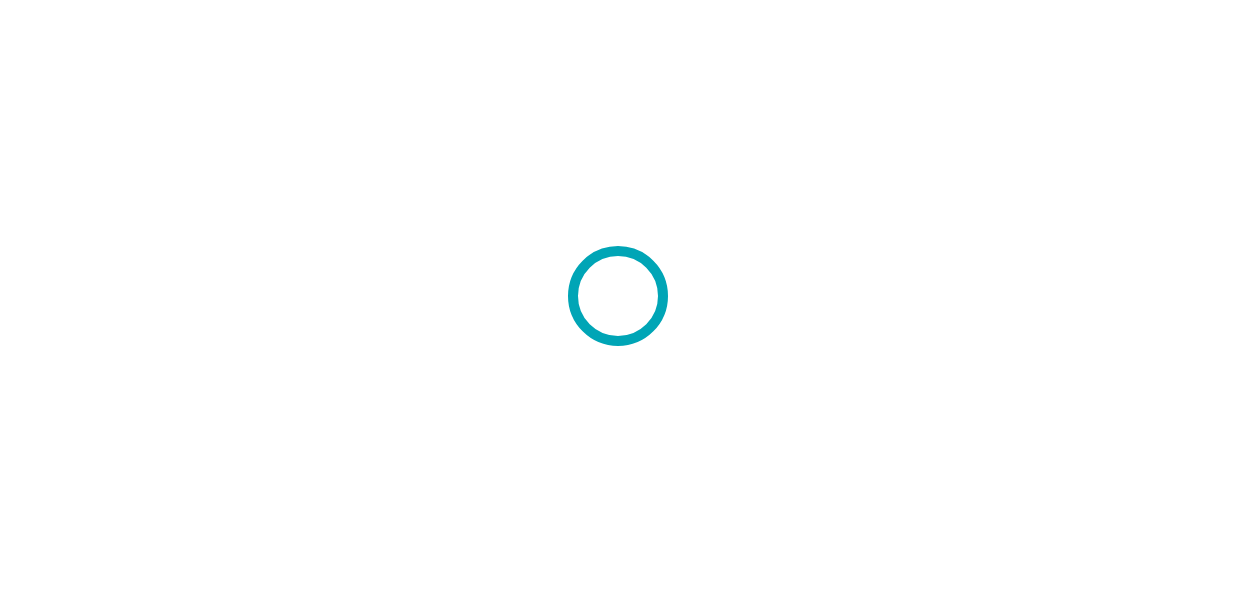 scroll, scrollTop: 0, scrollLeft: 0, axis: both 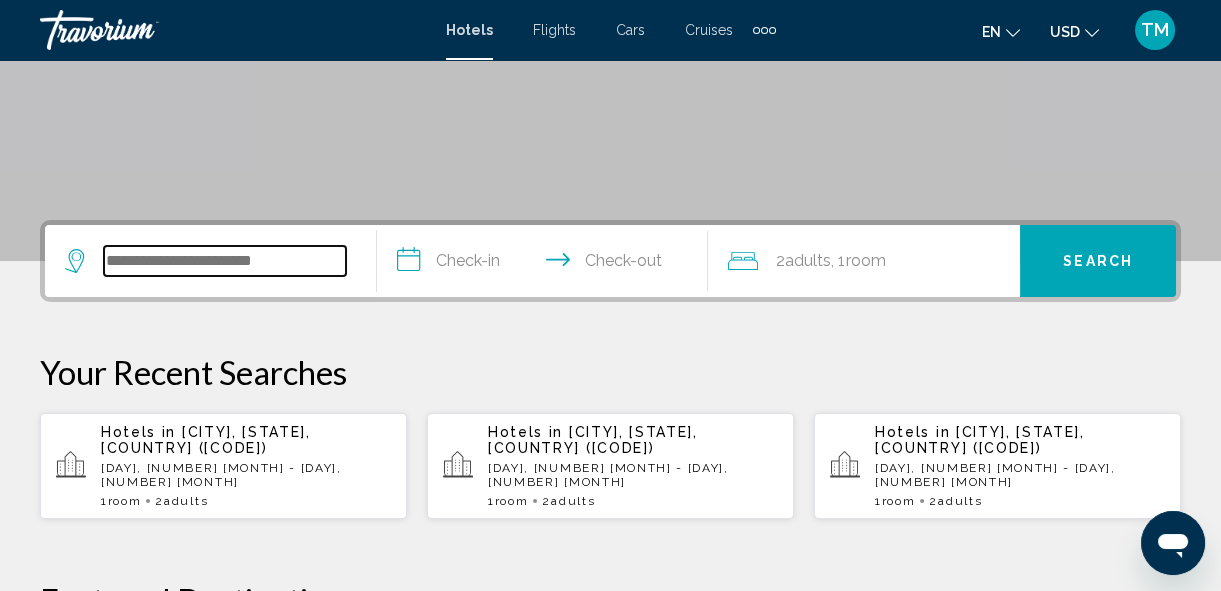 click at bounding box center [225, 261] 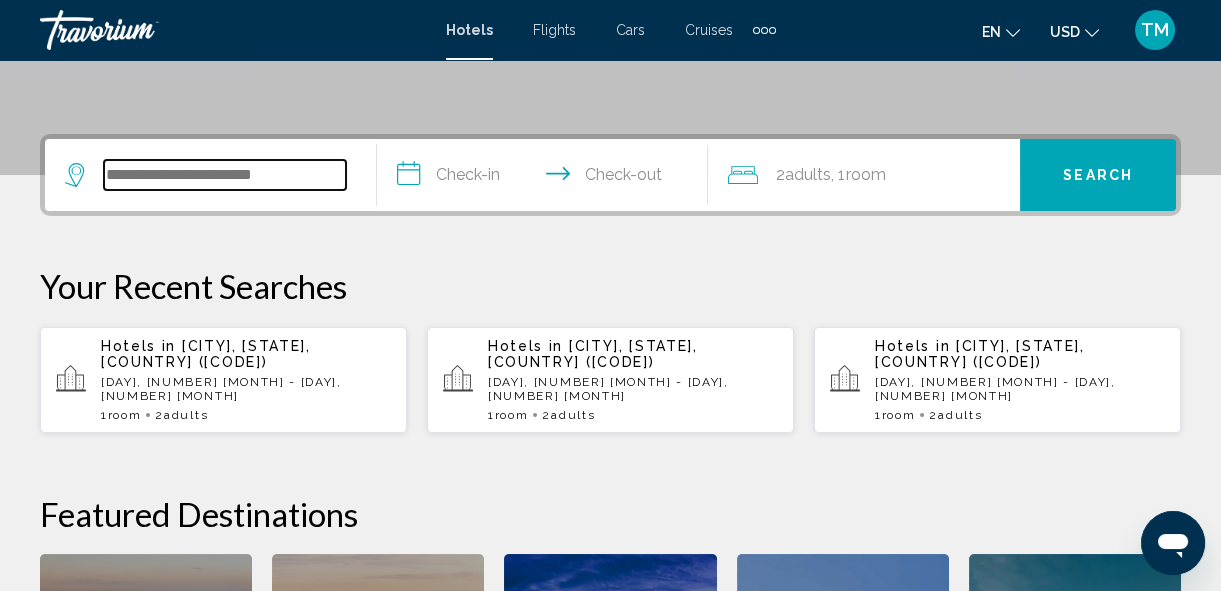 scroll, scrollTop: 493, scrollLeft: 0, axis: vertical 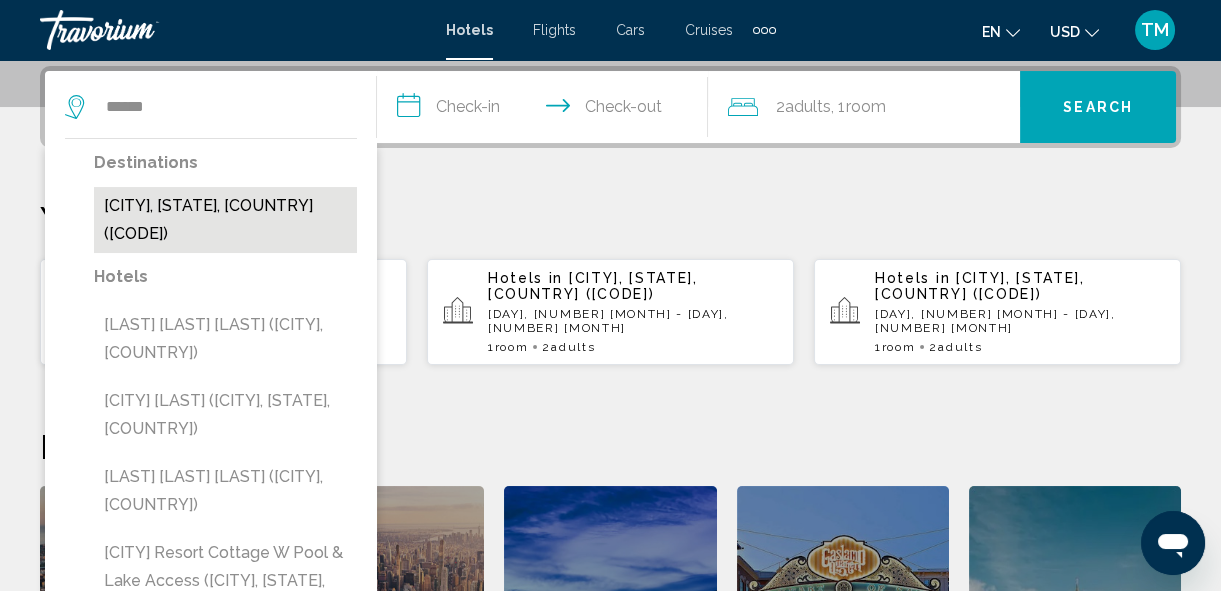 click on "Biloxi, MS, United States (BIX)" at bounding box center (225, 220) 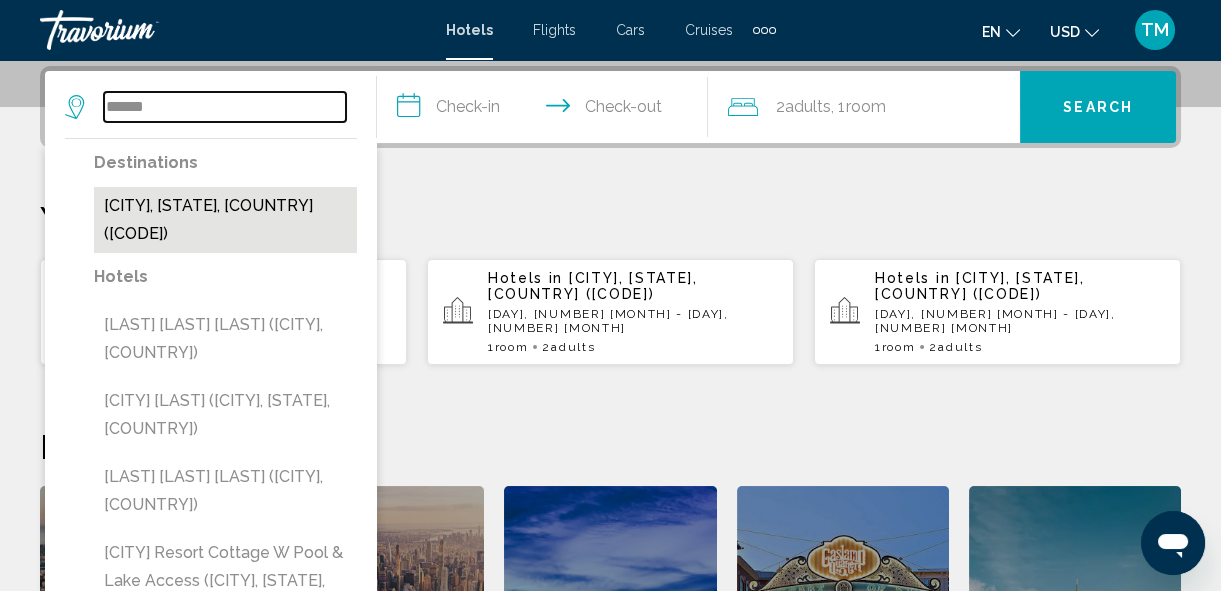 type on "**********" 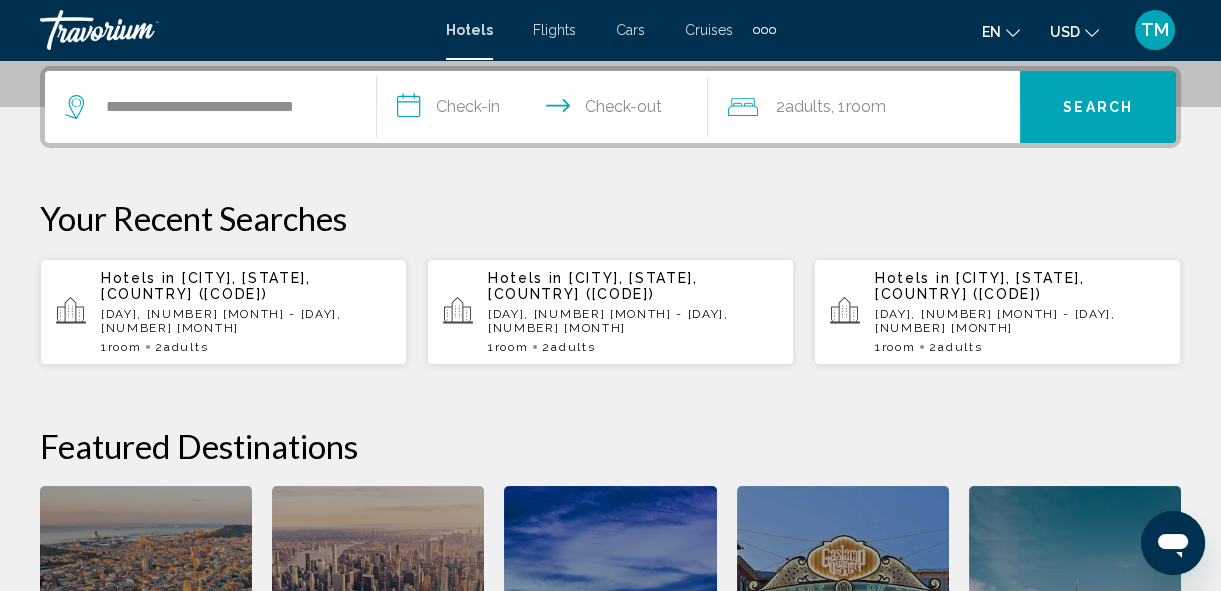 click on "**********" at bounding box center [547, 110] 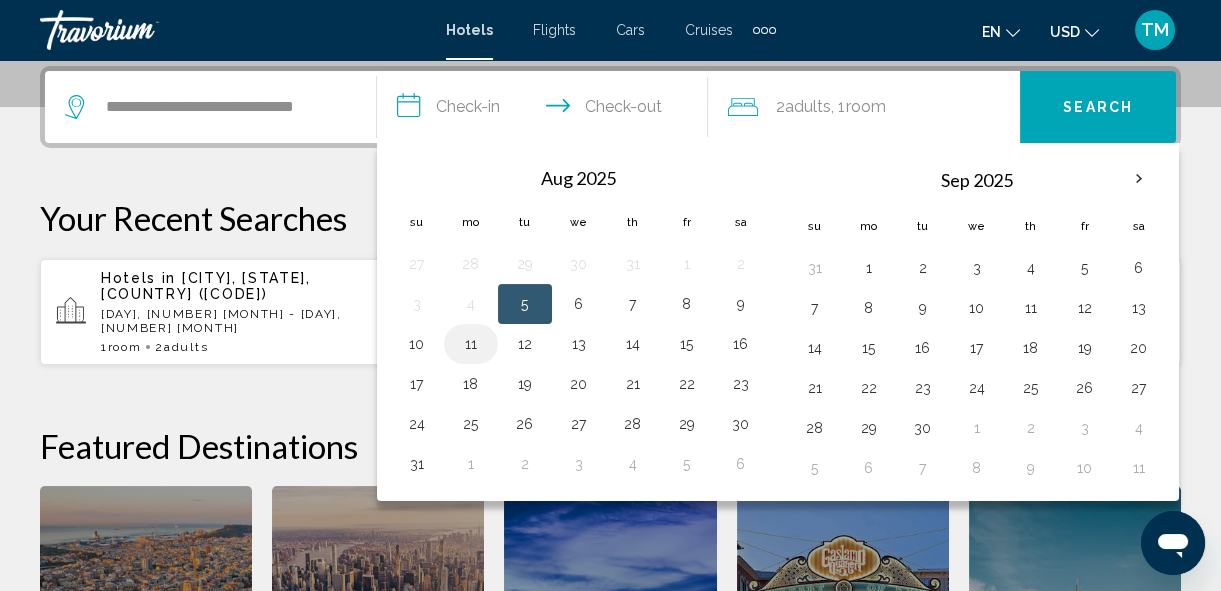 click on "11" at bounding box center [471, 344] 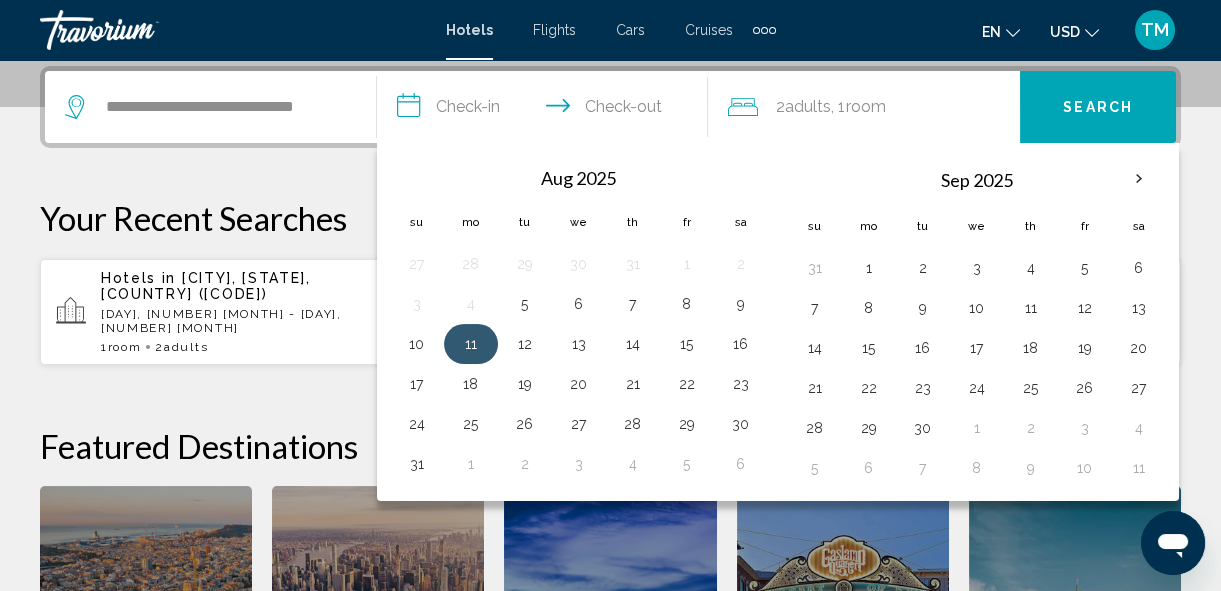 click on "11" at bounding box center (471, 344) 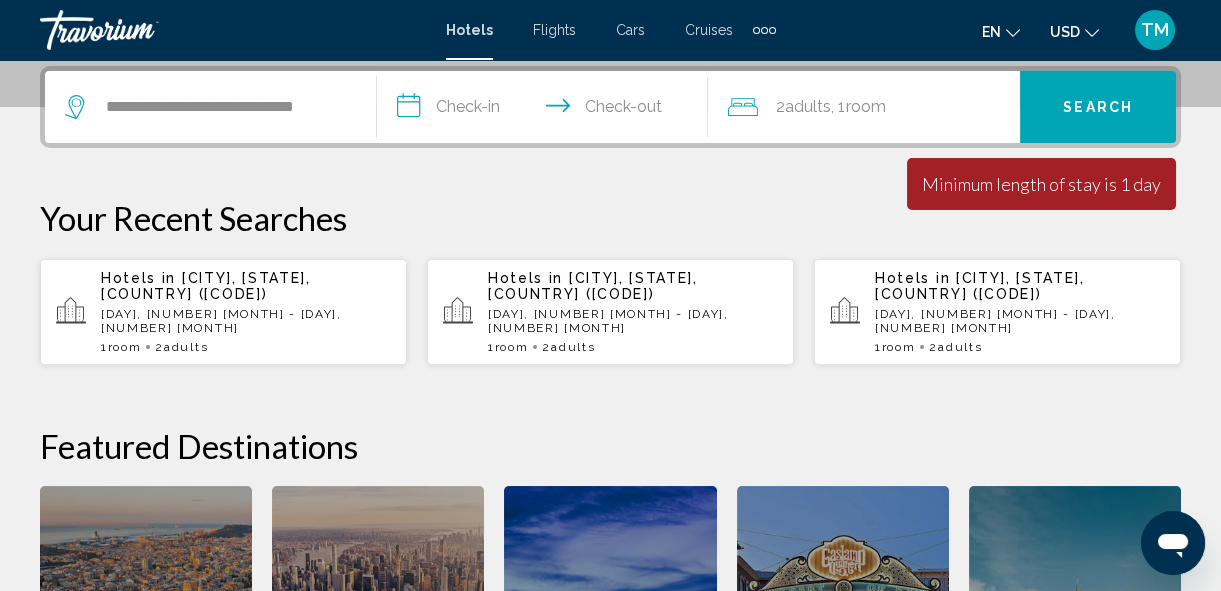 click on "**********" at bounding box center (547, 110) 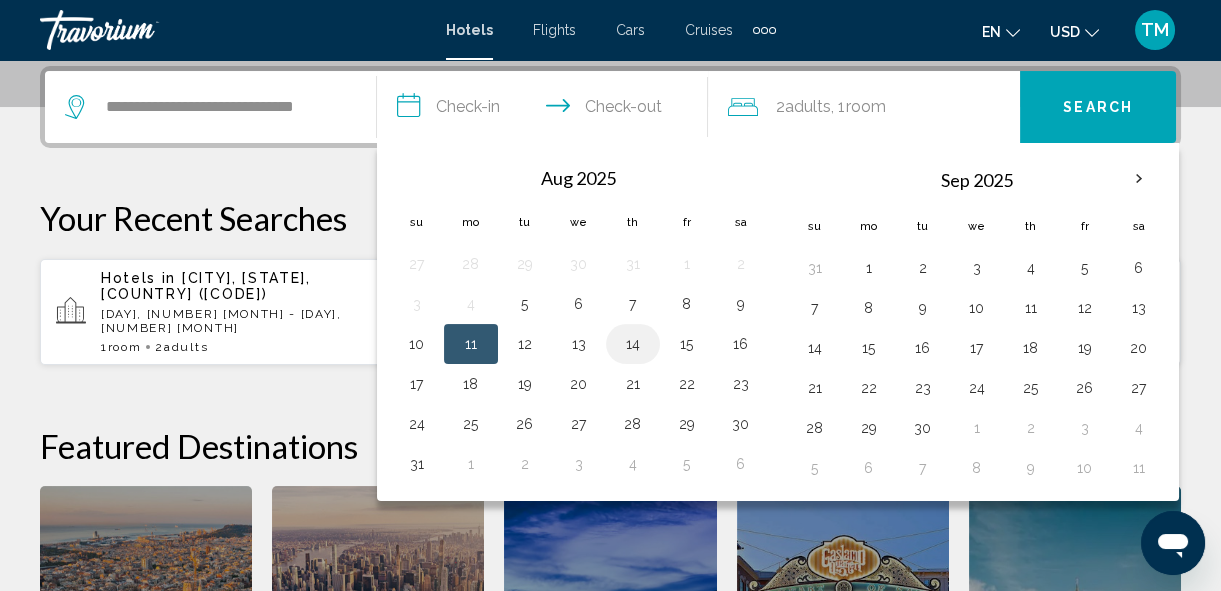 click on "14" at bounding box center (633, 344) 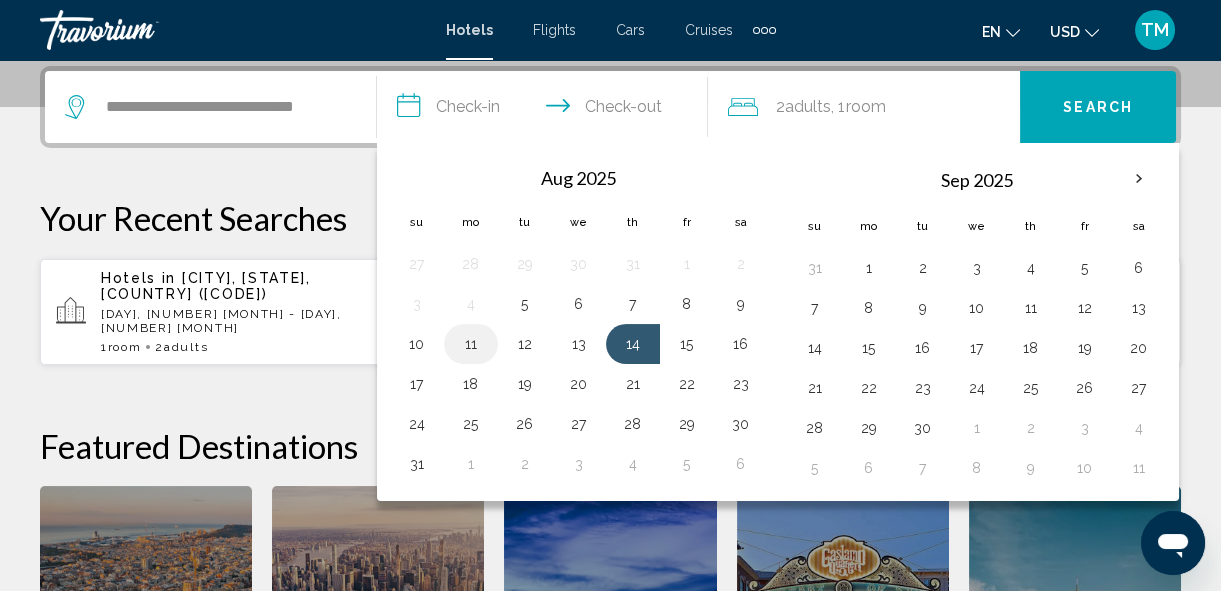 click on "11" at bounding box center (471, 344) 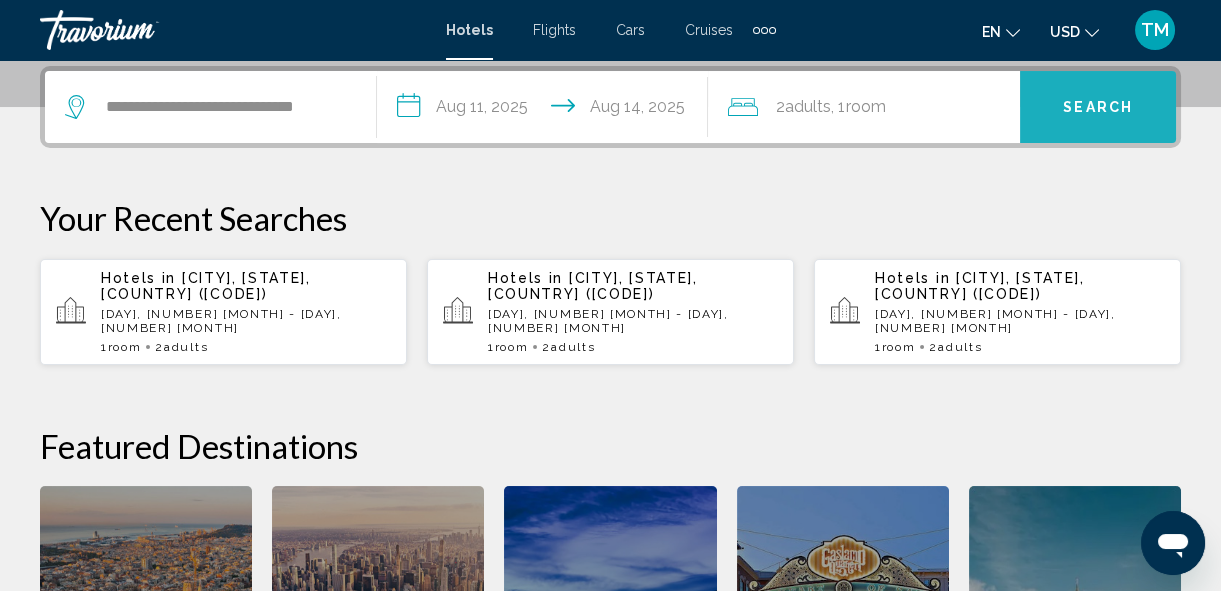 click on "Search" at bounding box center (1098, 108) 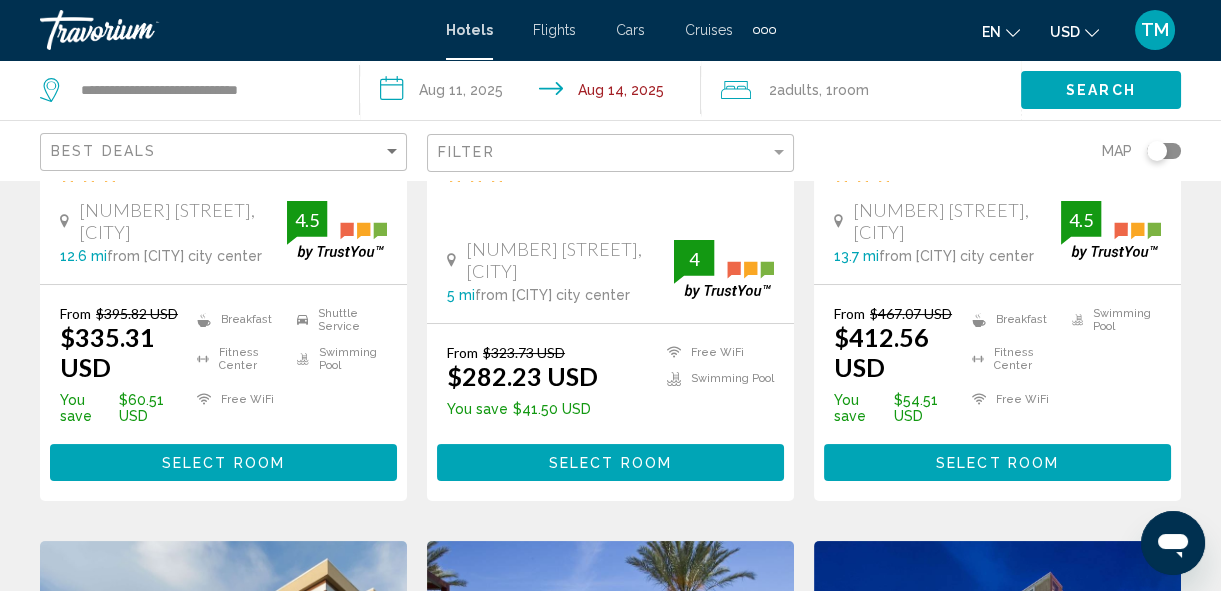 scroll, scrollTop: 0, scrollLeft: 0, axis: both 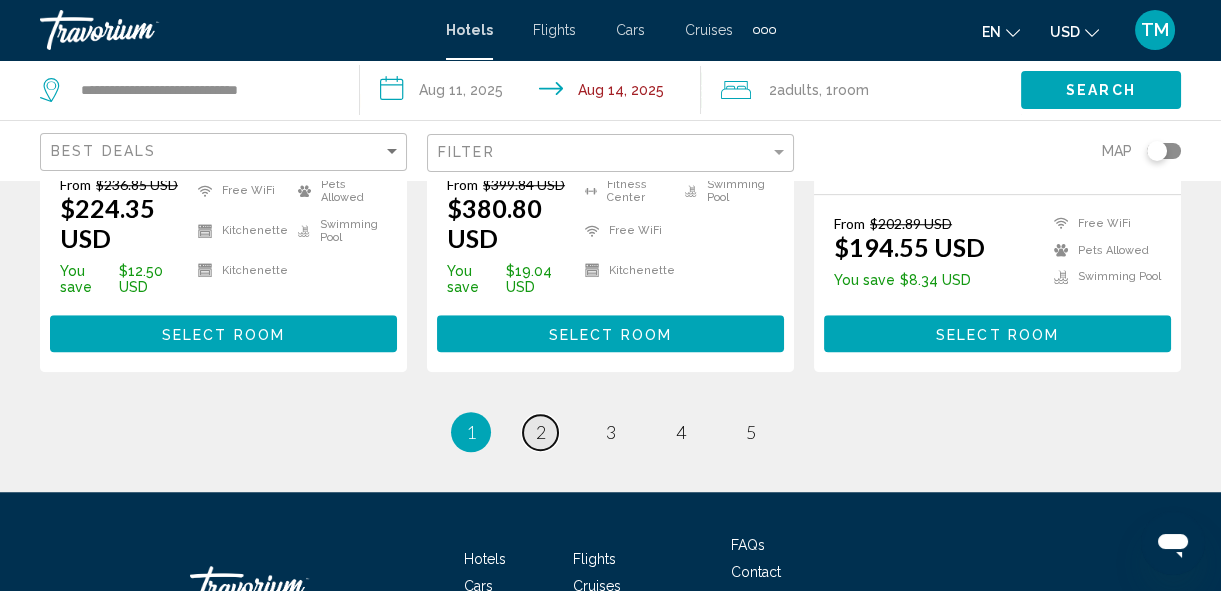 click on "page  2" at bounding box center (540, 432) 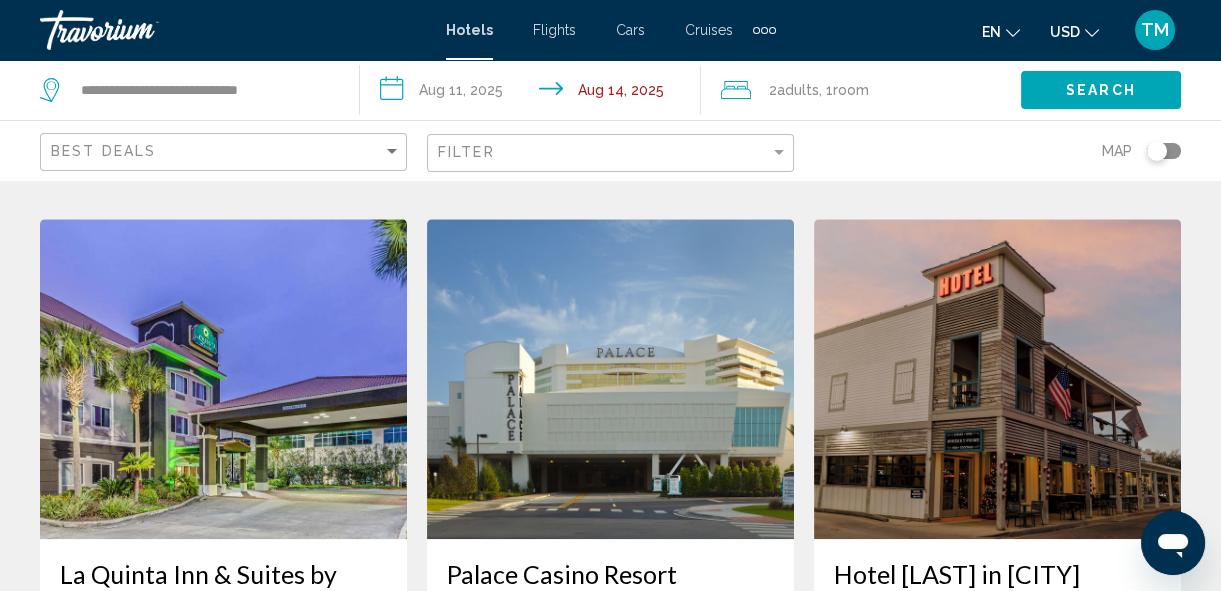 scroll, scrollTop: 2875, scrollLeft: 0, axis: vertical 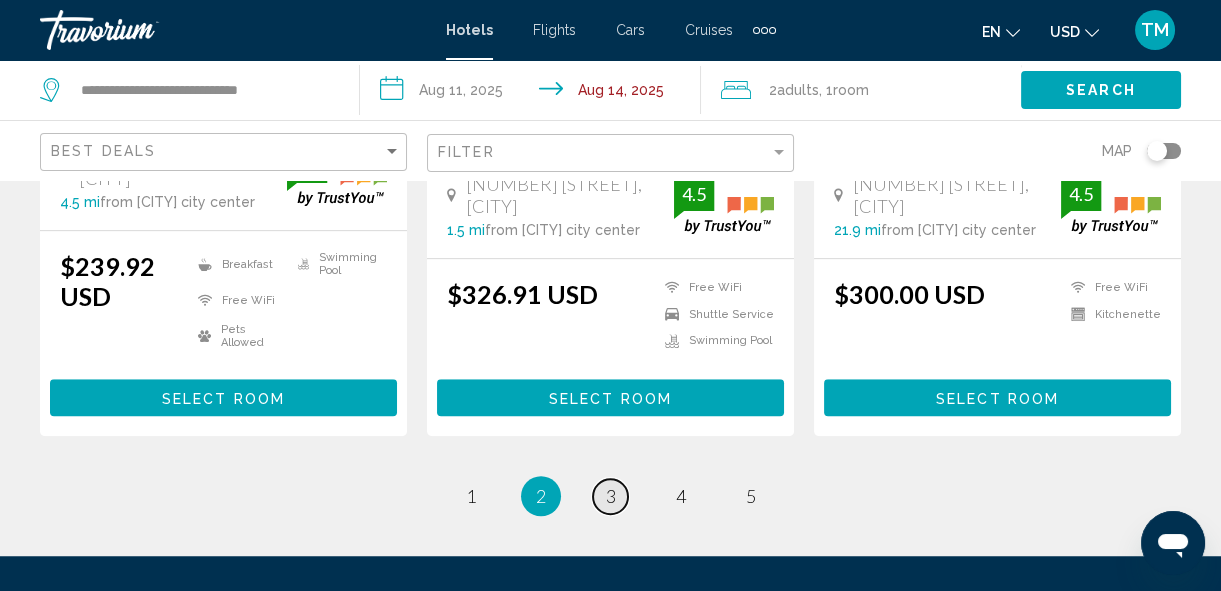click on "3" at bounding box center (611, 496) 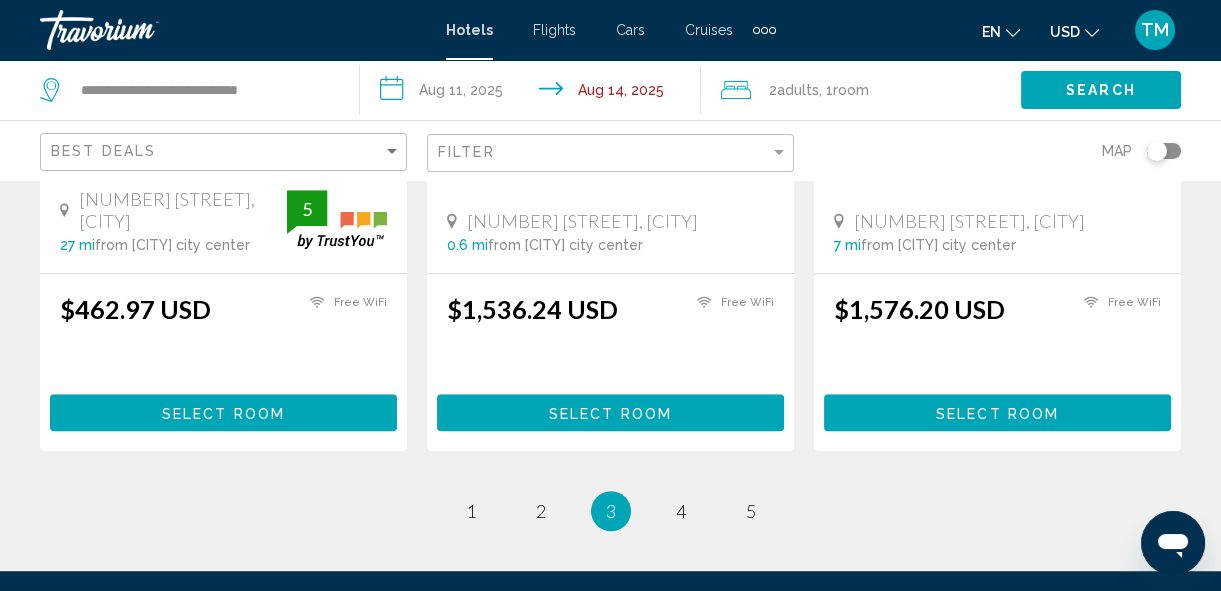 scroll, scrollTop: 2800, scrollLeft: 0, axis: vertical 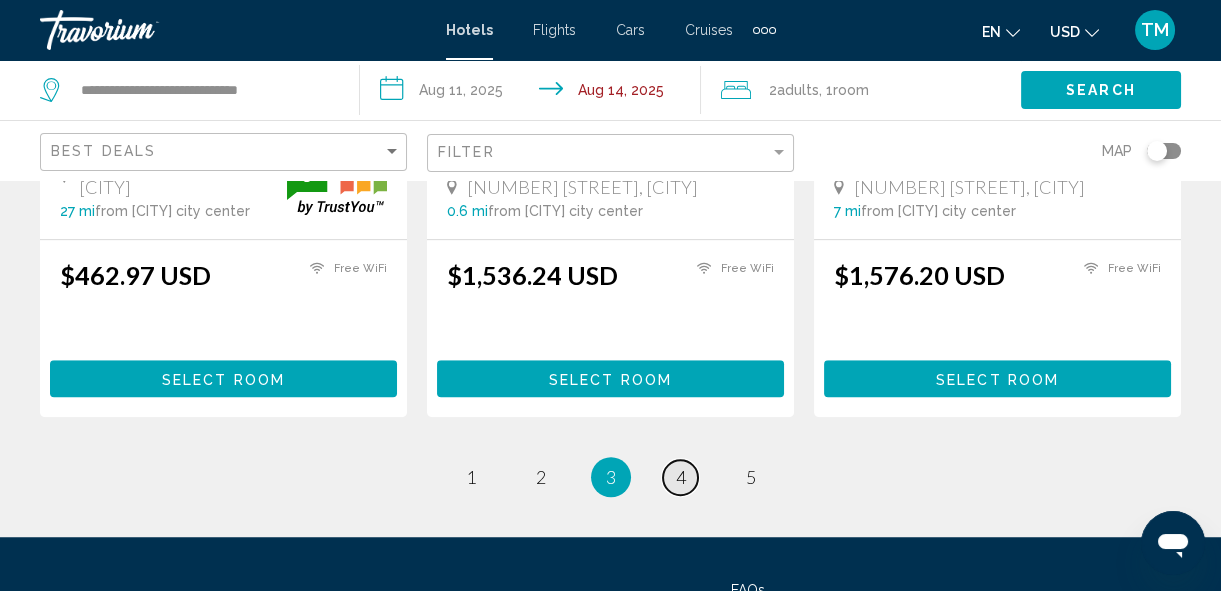 click on "4" at bounding box center [681, 477] 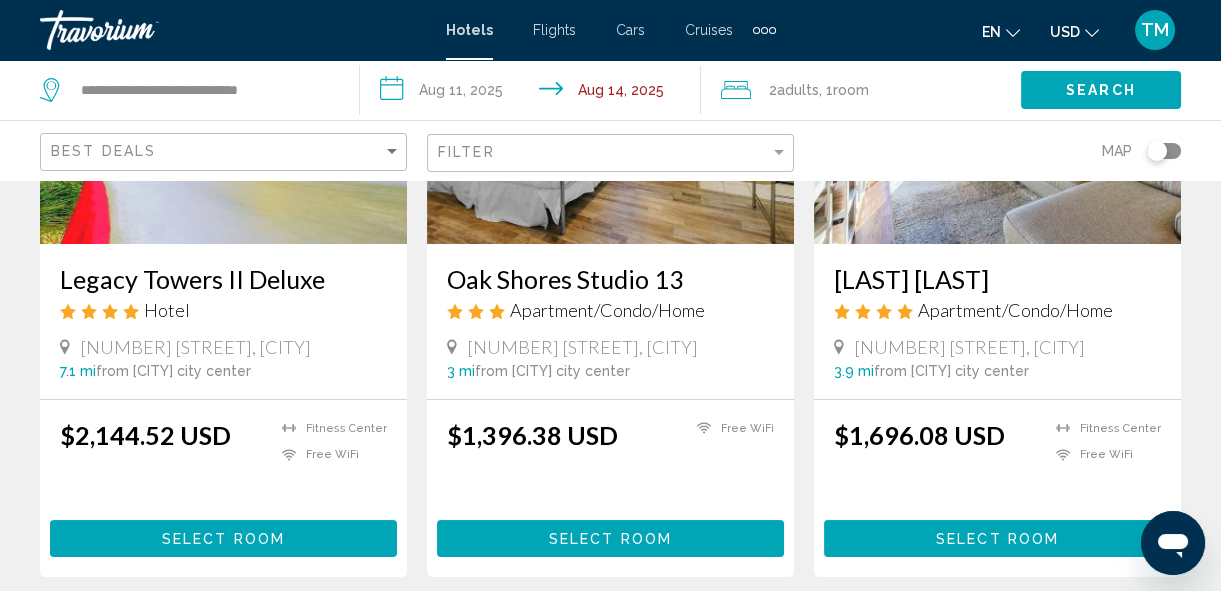 scroll, scrollTop: 0, scrollLeft: 0, axis: both 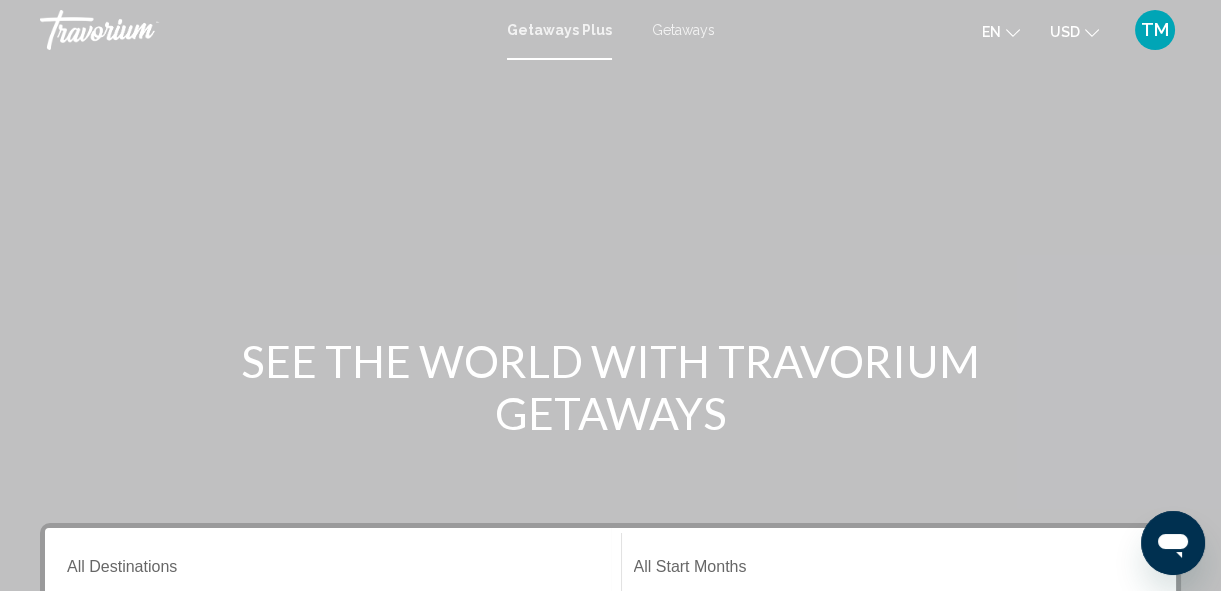 click on "Getaways" at bounding box center [683, 30] 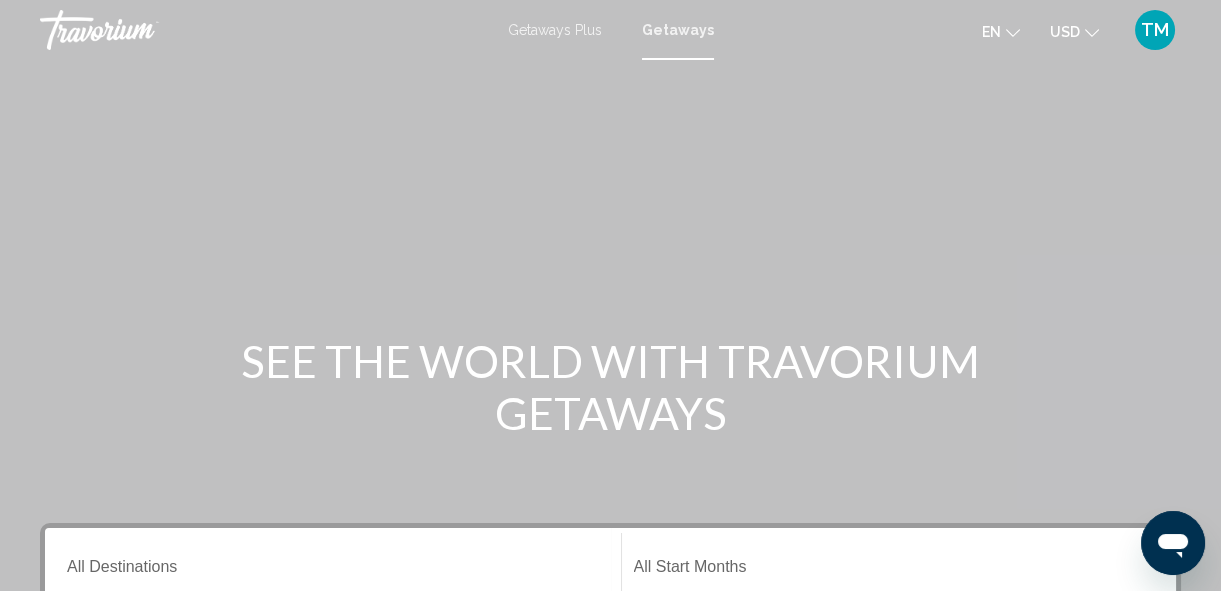 click on "Getaways Plus" at bounding box center [555, 30] 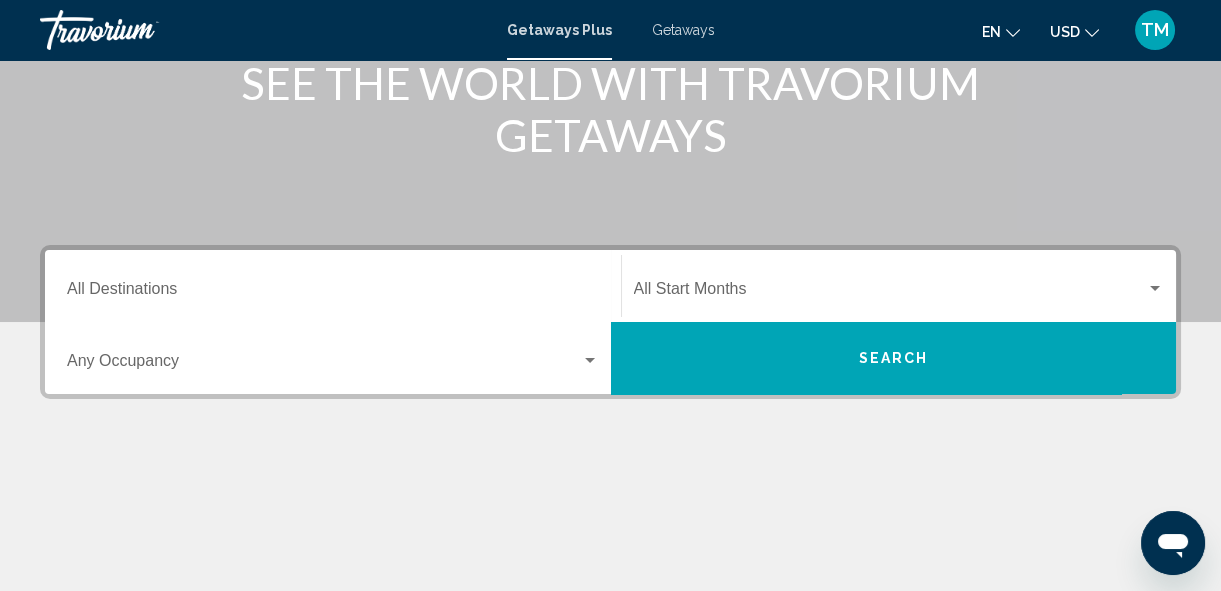 scroll, scrollTop: 290, scrollLeft: 0, axis: vertical 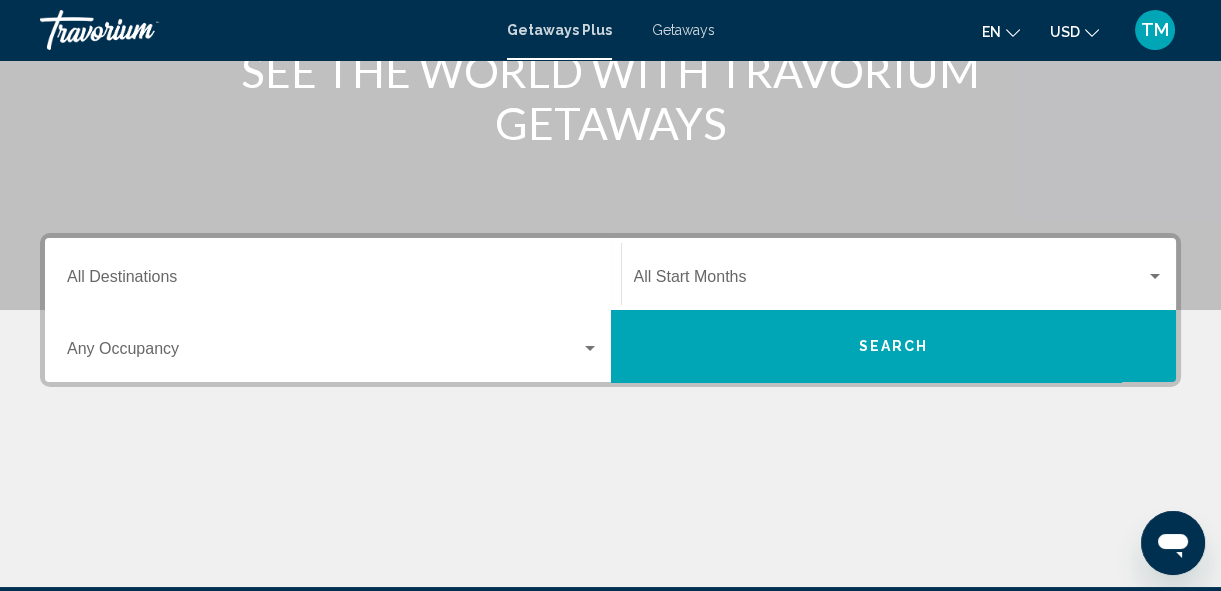 click on "Destination All Destinations" at bounding box center [333, 281] 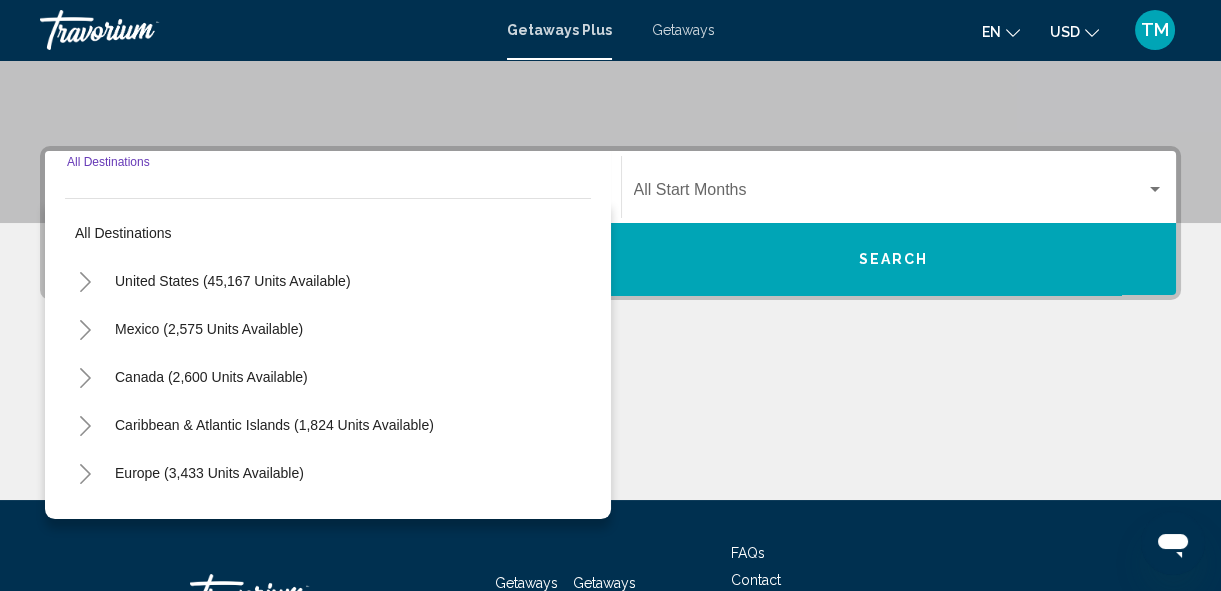 scroll, scrollTop: 457, scrollLeft: 0, axis: vertical 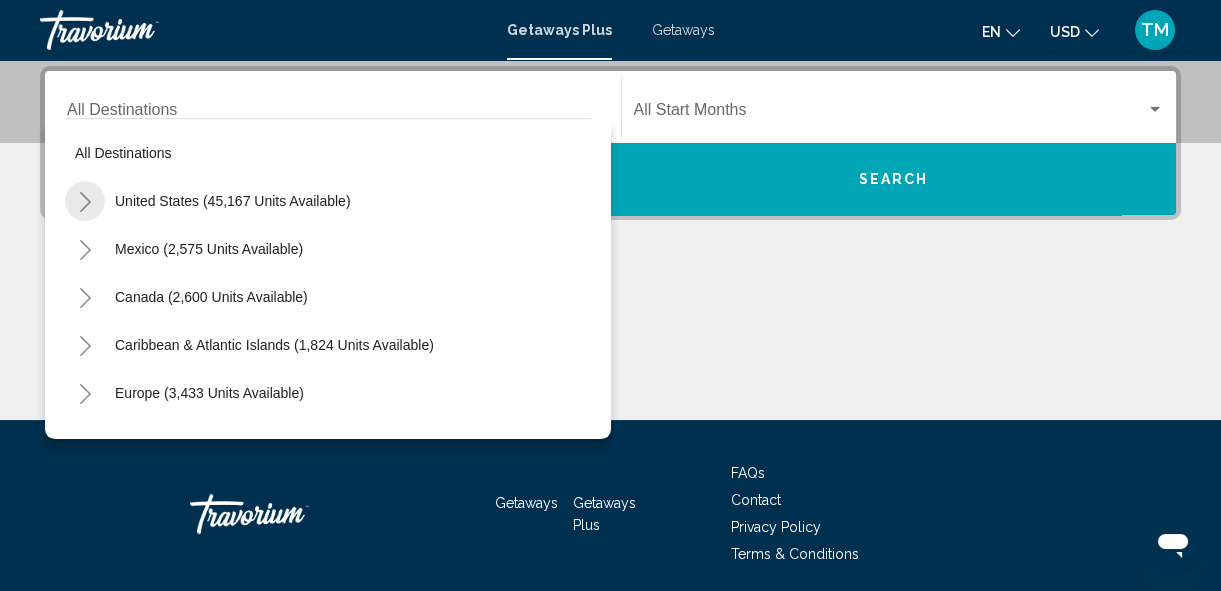 click 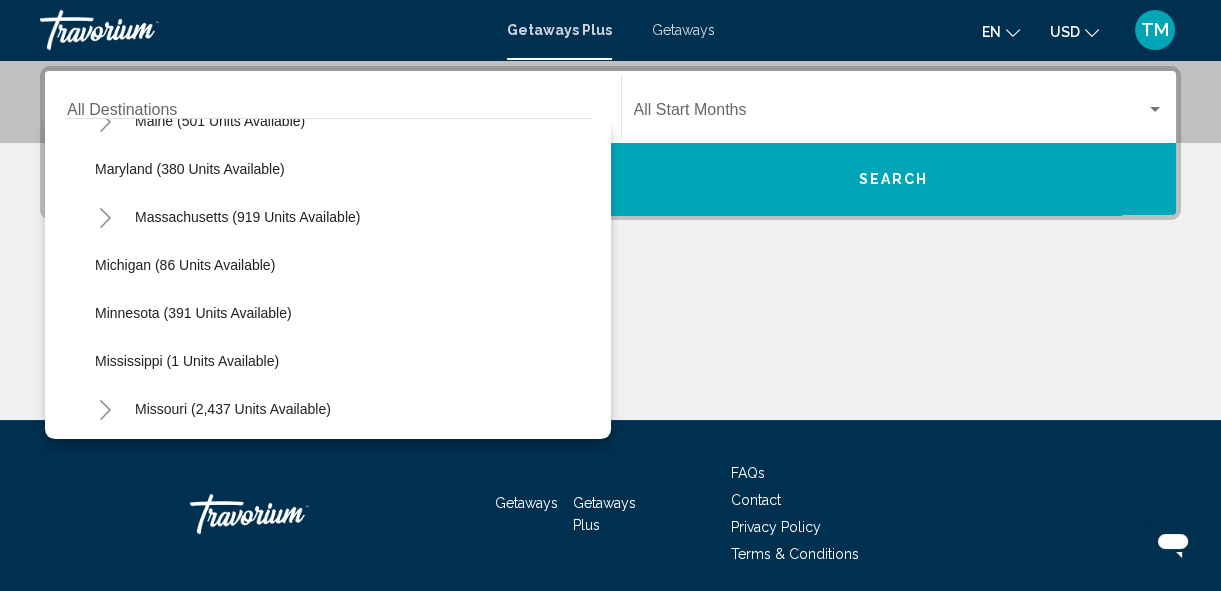 scroll, scrollTop: 836, scrollLeft: 0, axis: vertical 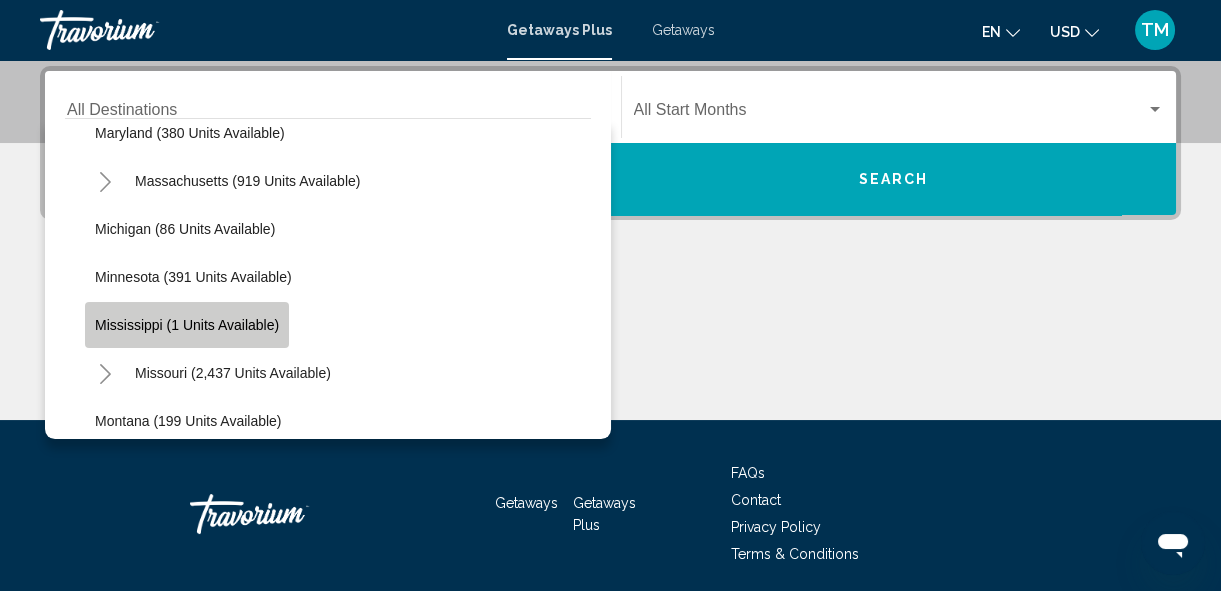 click on "Mississippi (1 units available)" 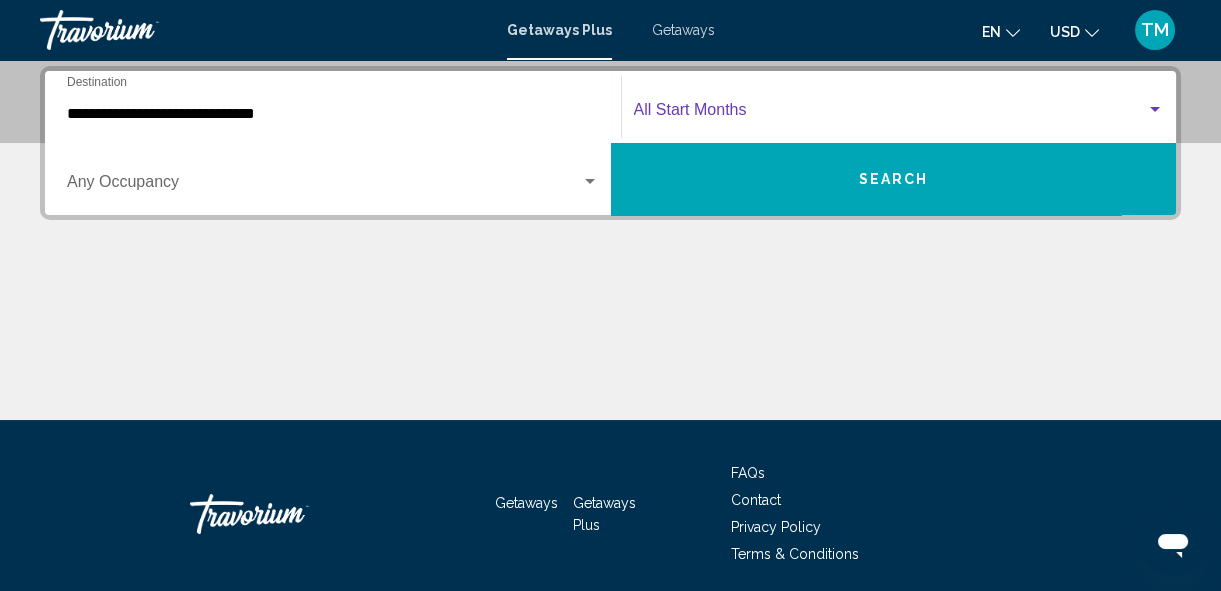 click at bounding box center (890, 114) 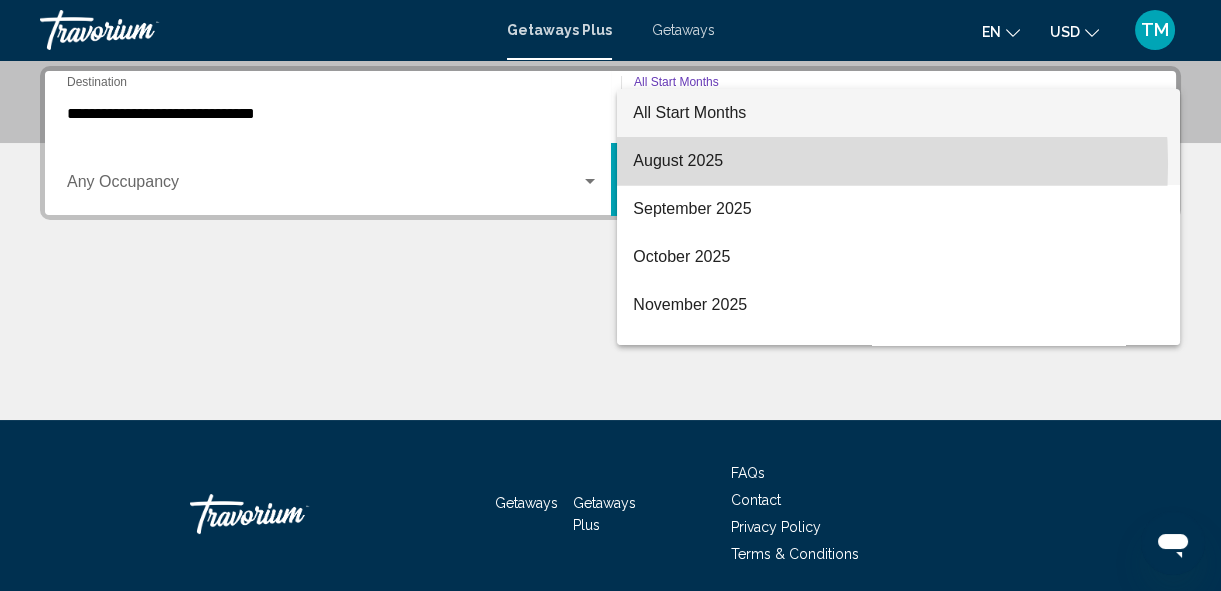 click on "August 2025" at bounding box center [898, 161] 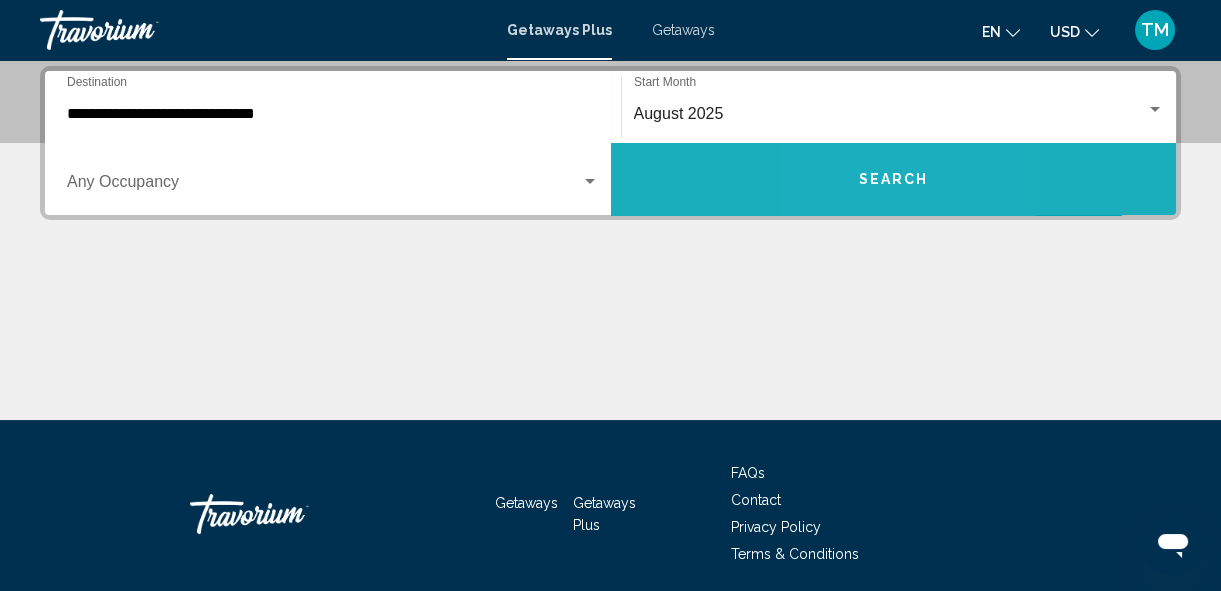click on "Search" at bounding box center [894, 179] 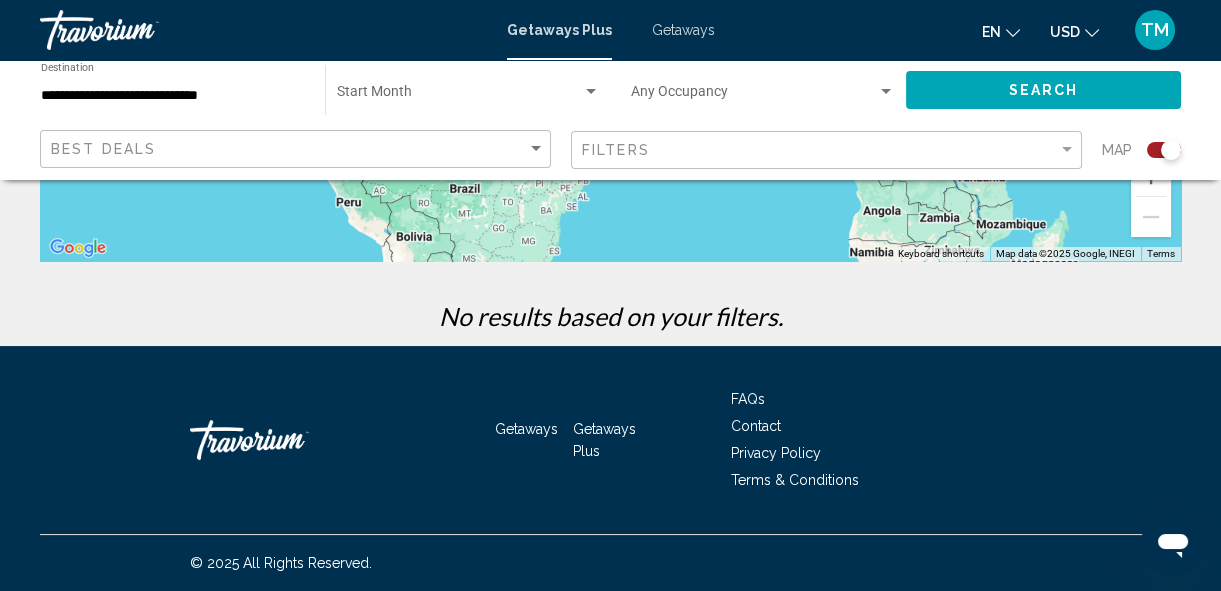 scroll, scrollTop: 23, scrollLeft: 0, axis: vertical 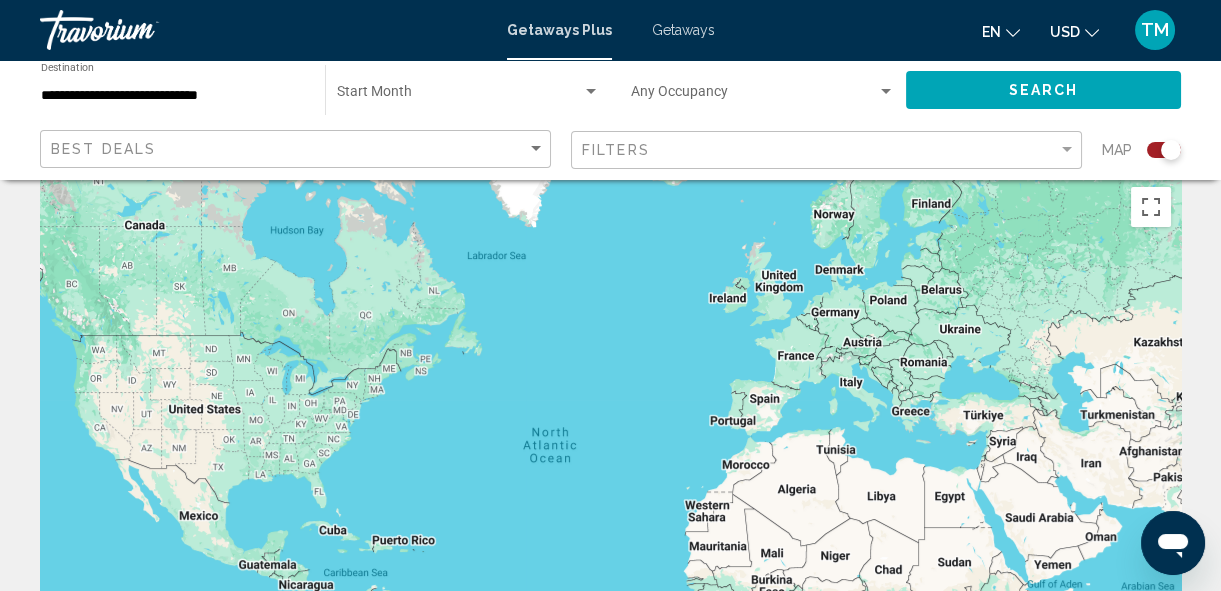 click at bounding box center (610, 477) 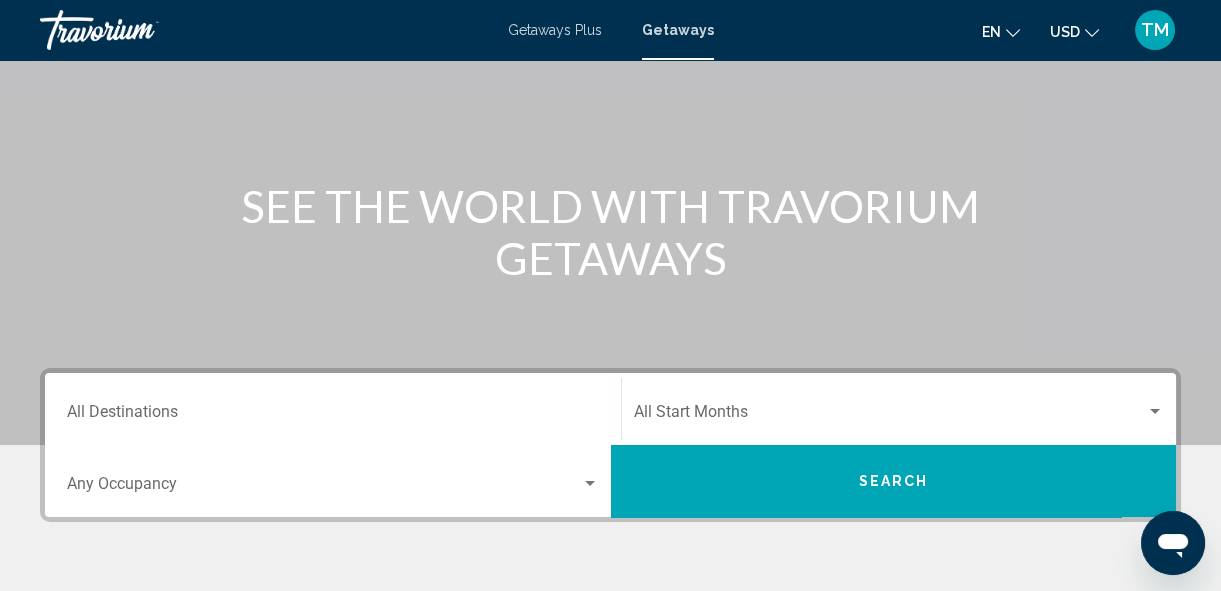 scroll, scrollTop: 181, scrollLeft: 0, axis: vertical 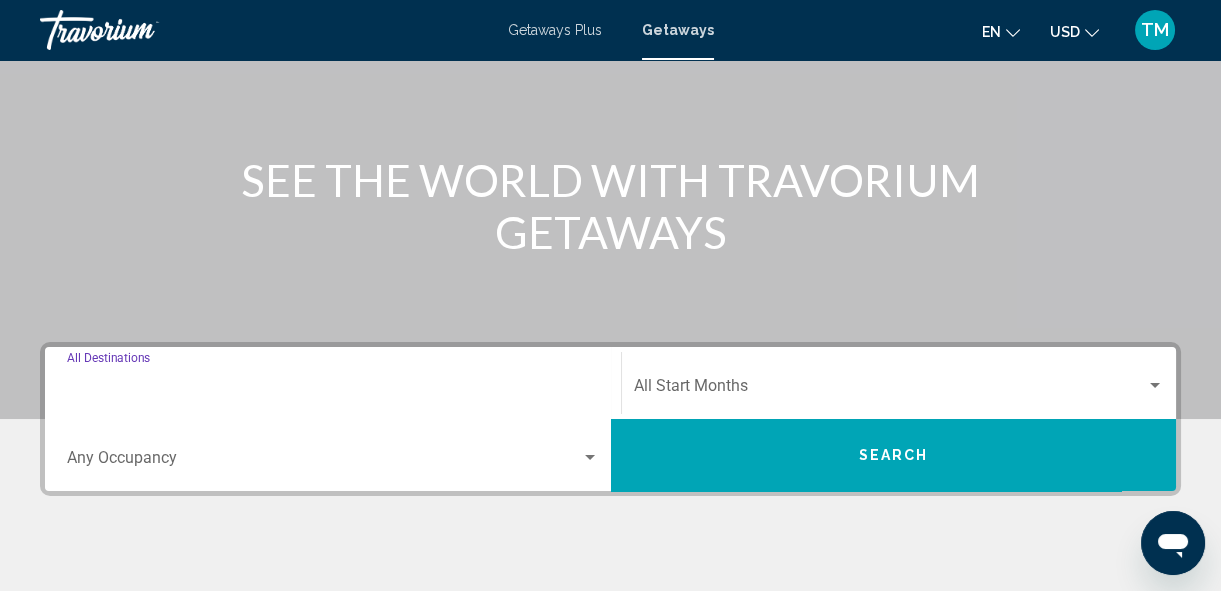 click on "Destination All Destinations" at bounding box center (333, 390) 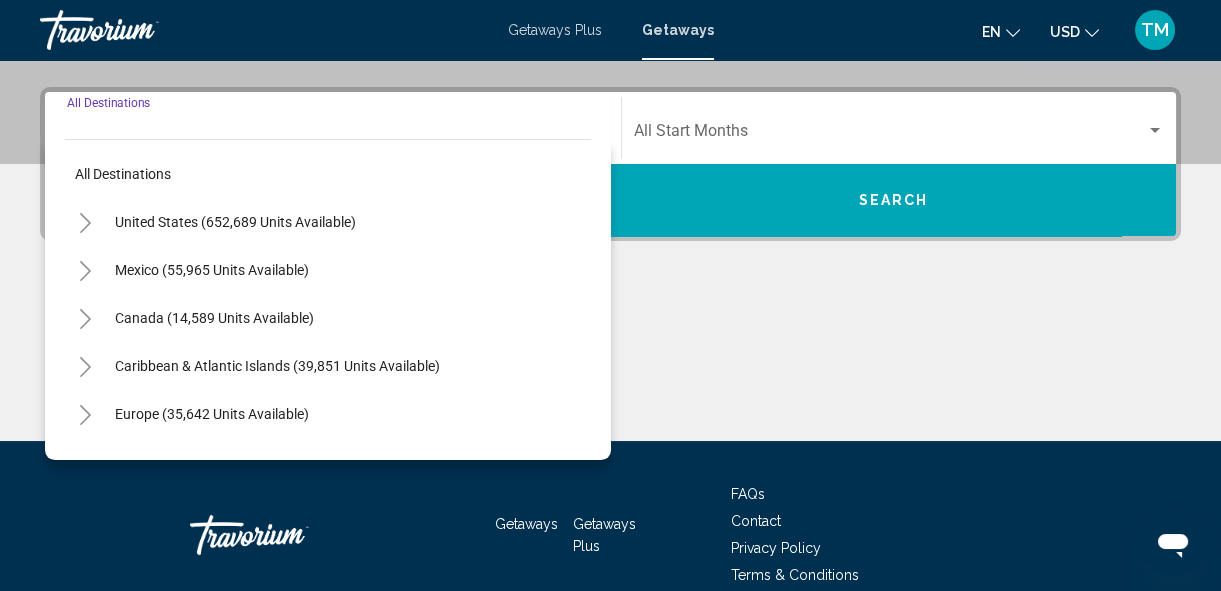 scroll, scrollTop: 457, scrollLeft: 0, axis: vertical 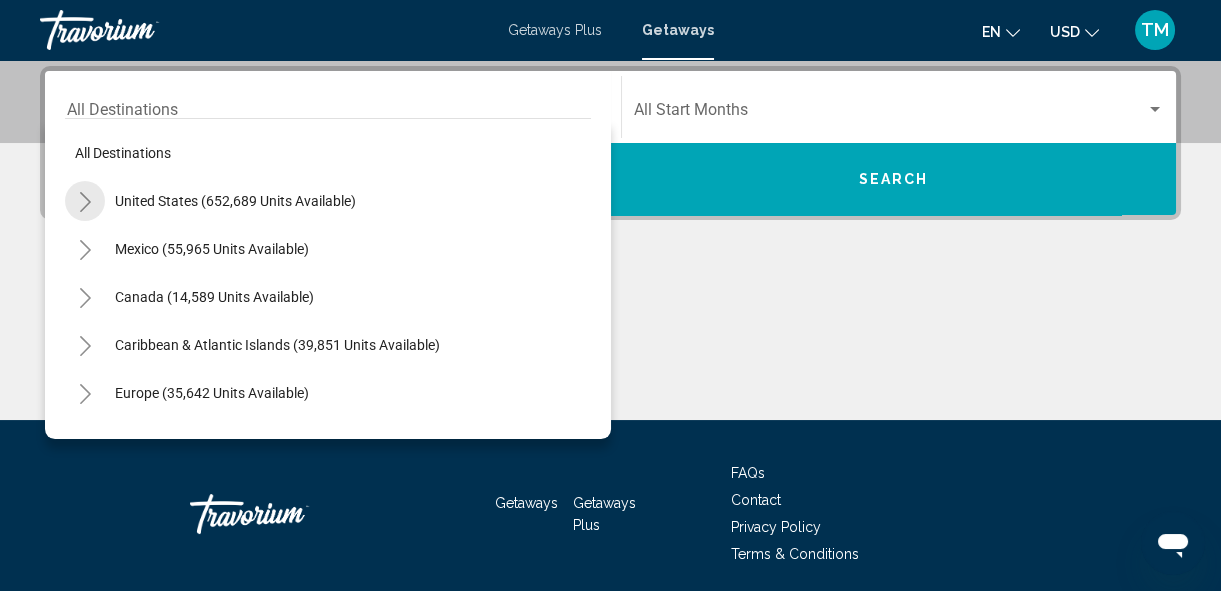 click 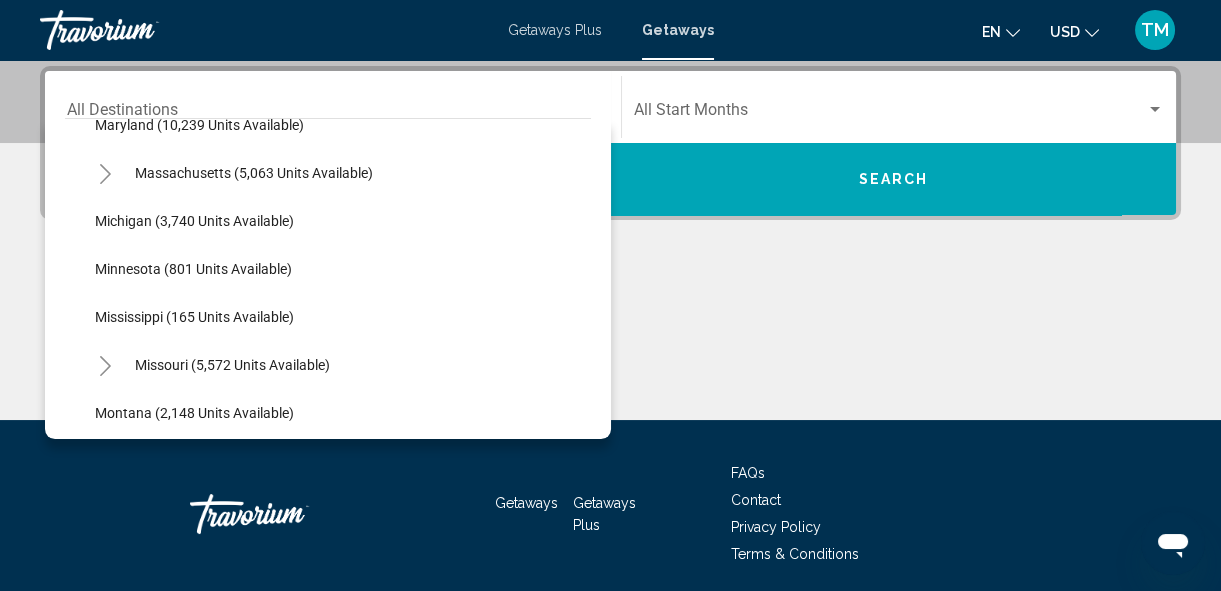 scroll, scrollTop: 909, scrollLeft: 0, axis: vertical 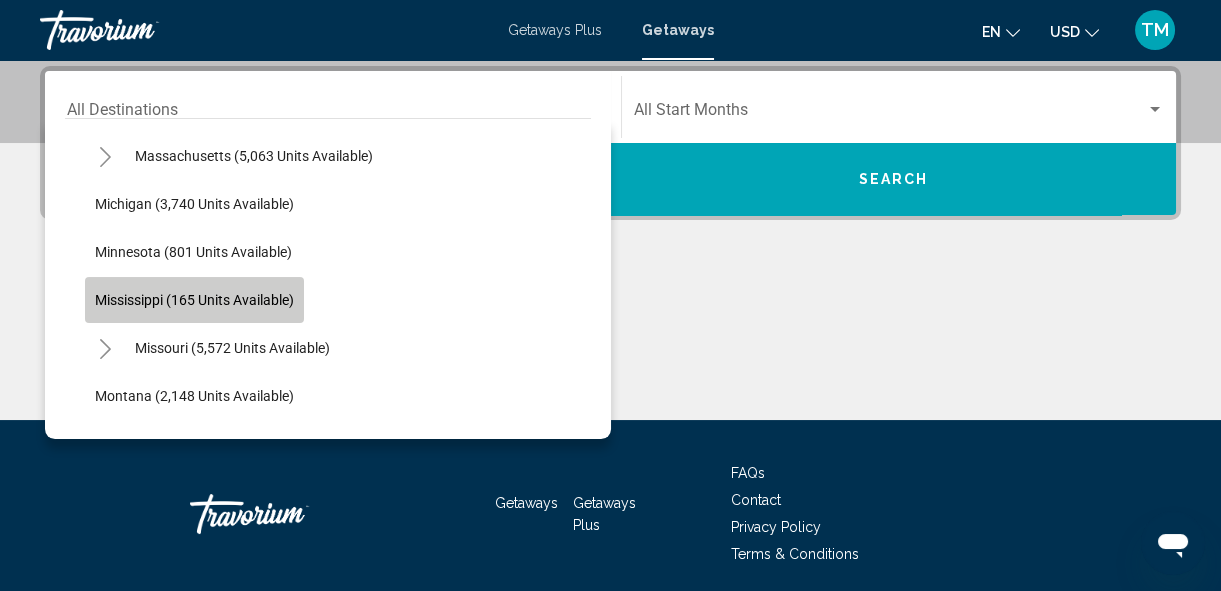 click on "Mississippi (165 units available)" 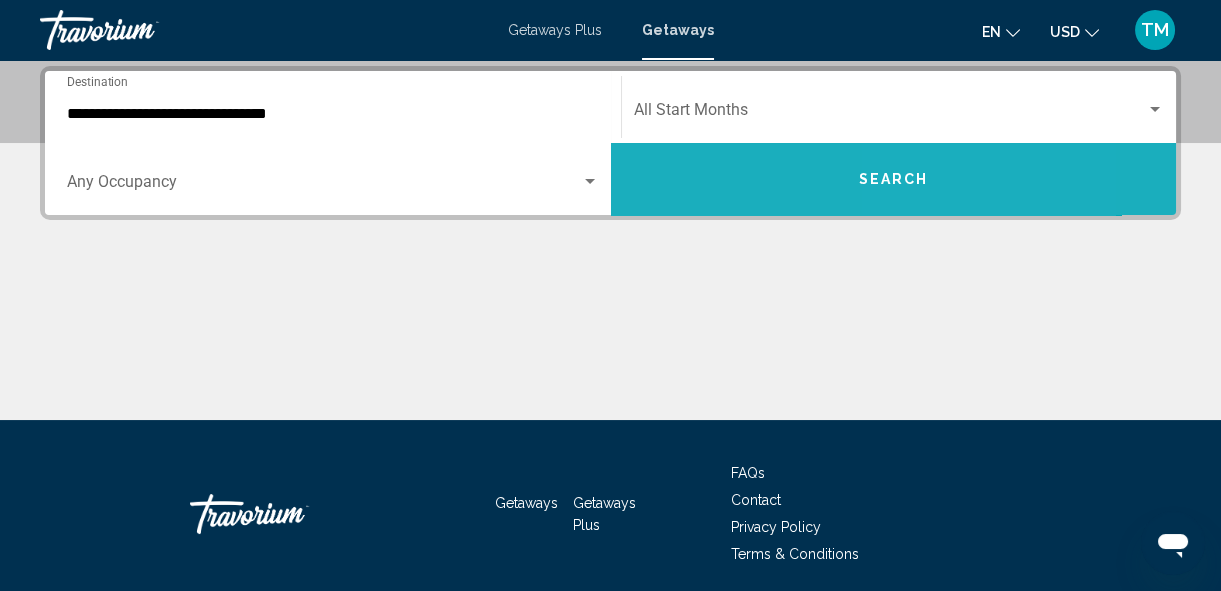 click on "Search" at bounding box center (893, 180) 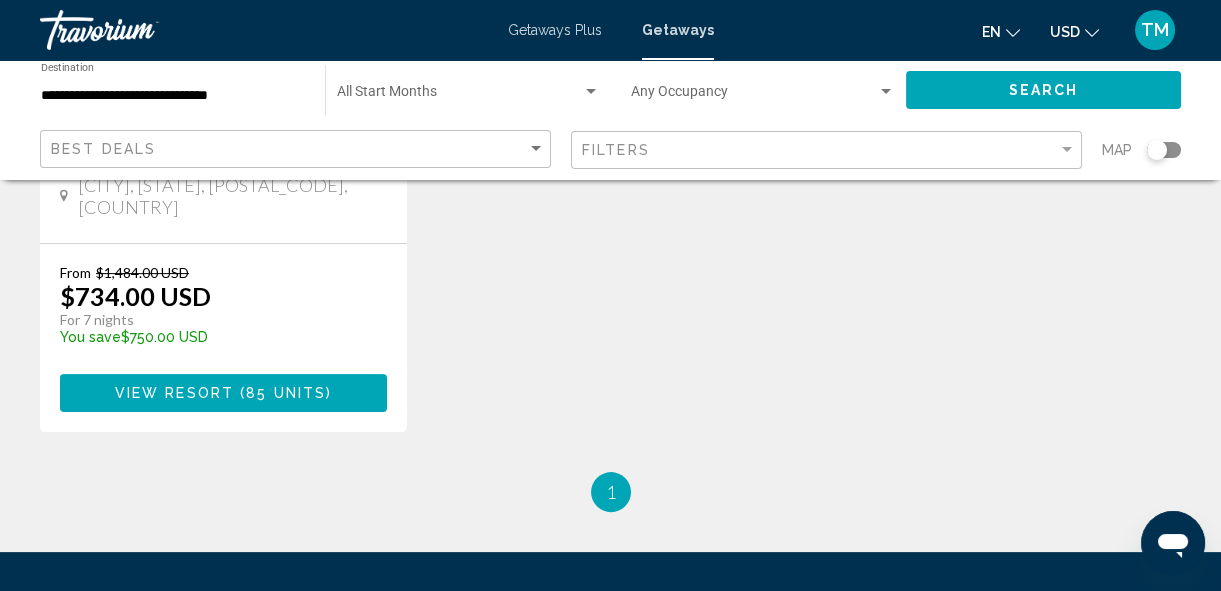 scroll, scrollTop: 1200, scrollLeft: 0, axis: vertical 